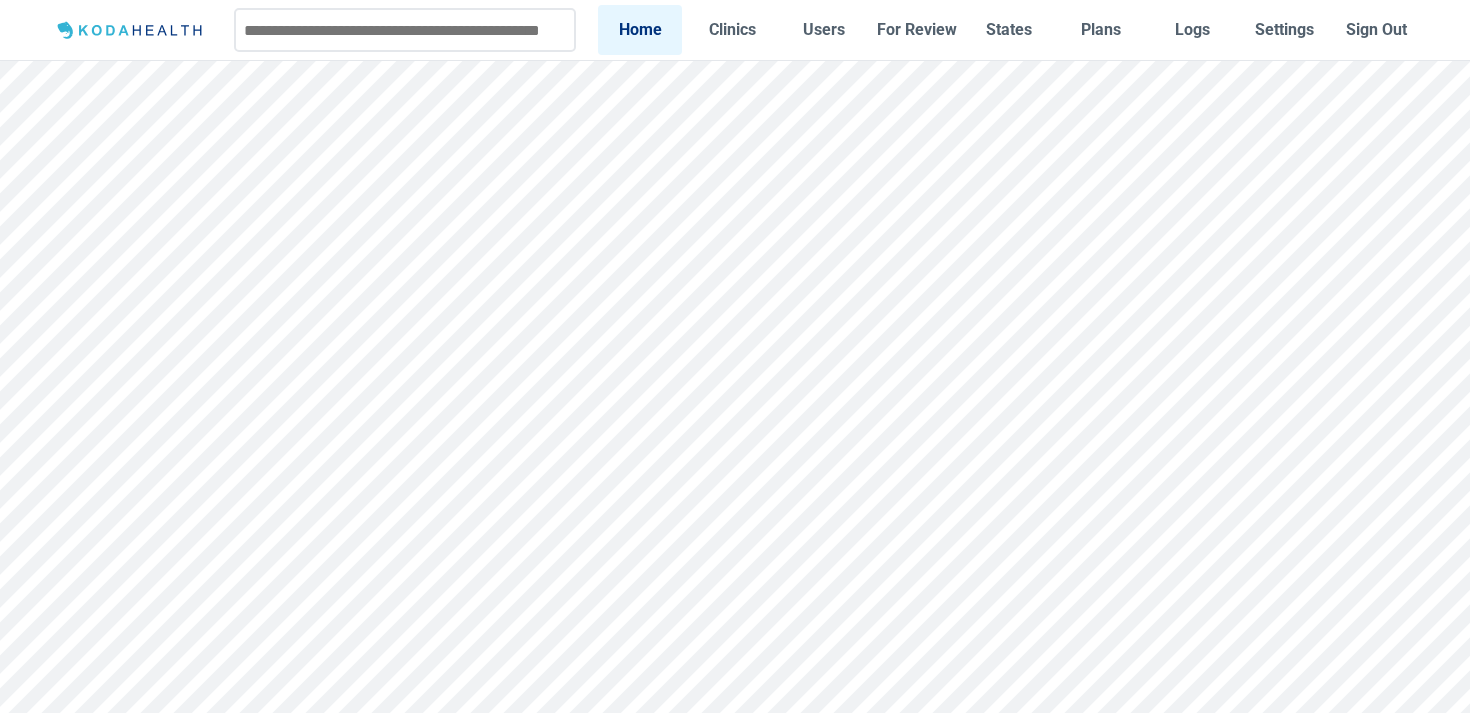 scroll, scrollTop: 18, scrollLeft: 0, axis: vertical 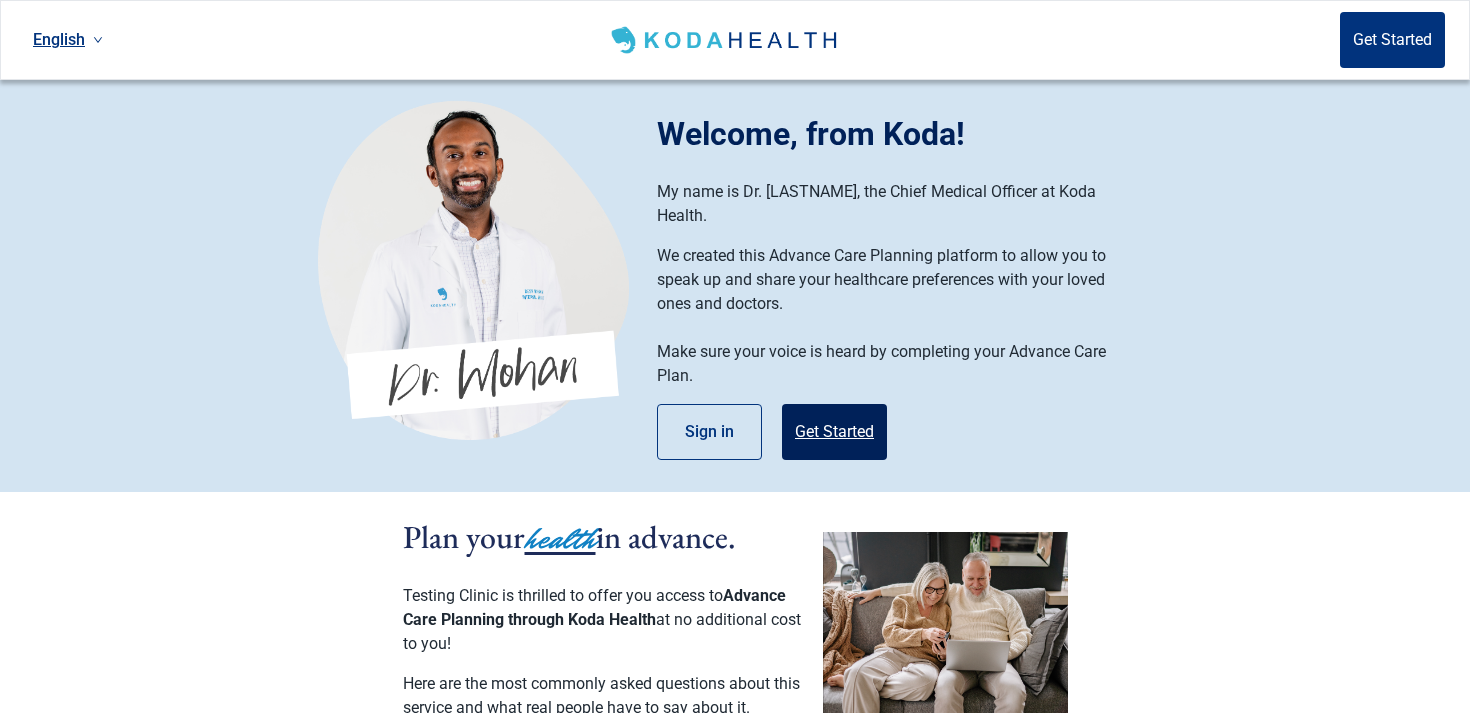 click on "Get Started" at bounding box center [834, 432] 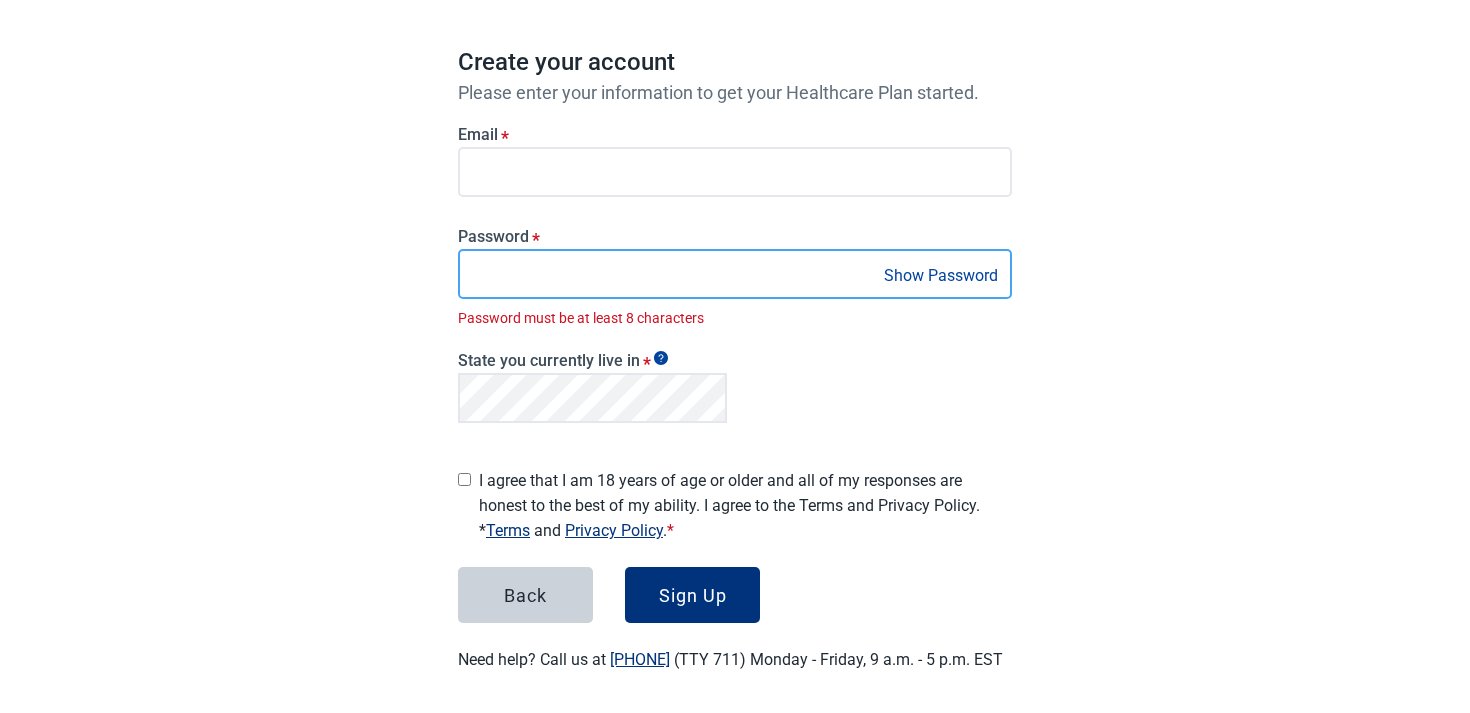 scroll, scrollTop: 144, scrollLeft: 0, axis: vertical 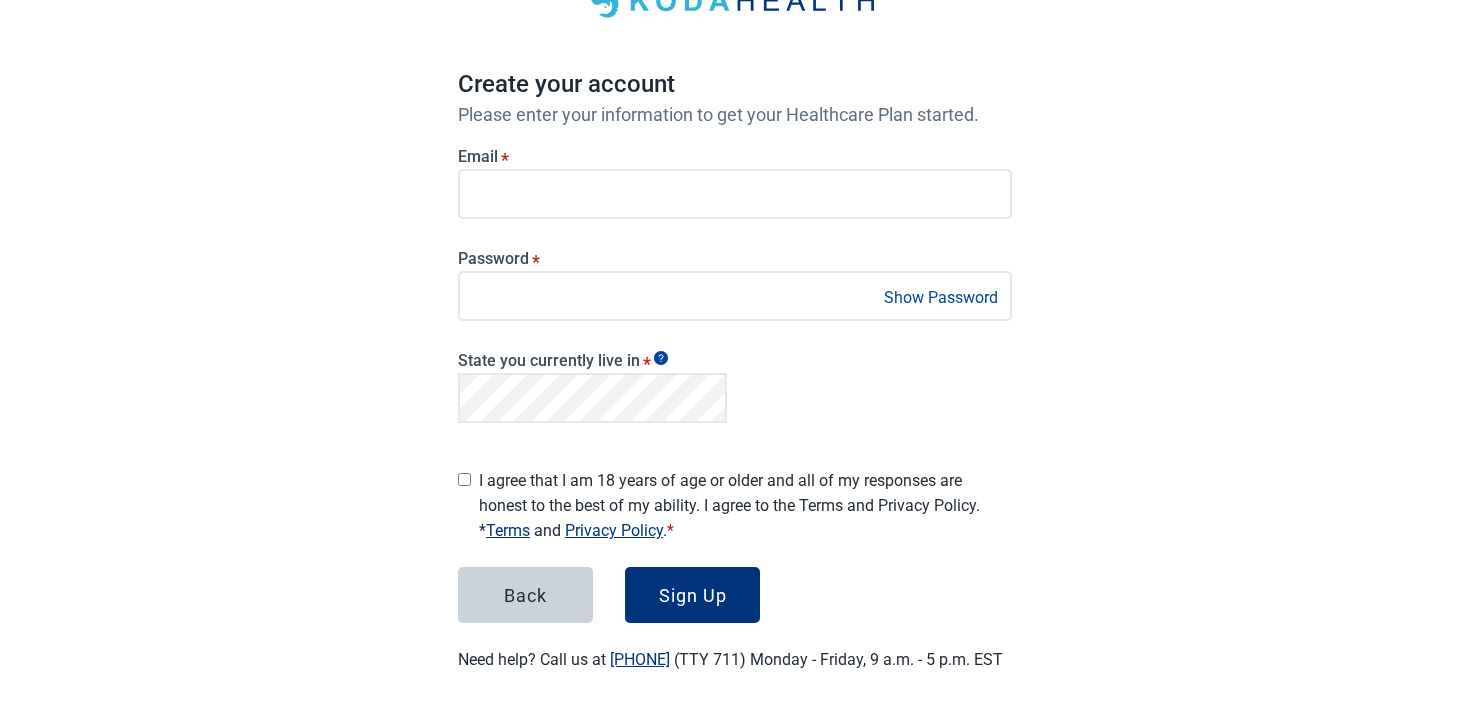 click on "I agree that I am 18 years of age or older and all of my responses are honest to the best of my ability. I agree to the Terms and Privacy Policy. *" at bounding box center (745, 505) 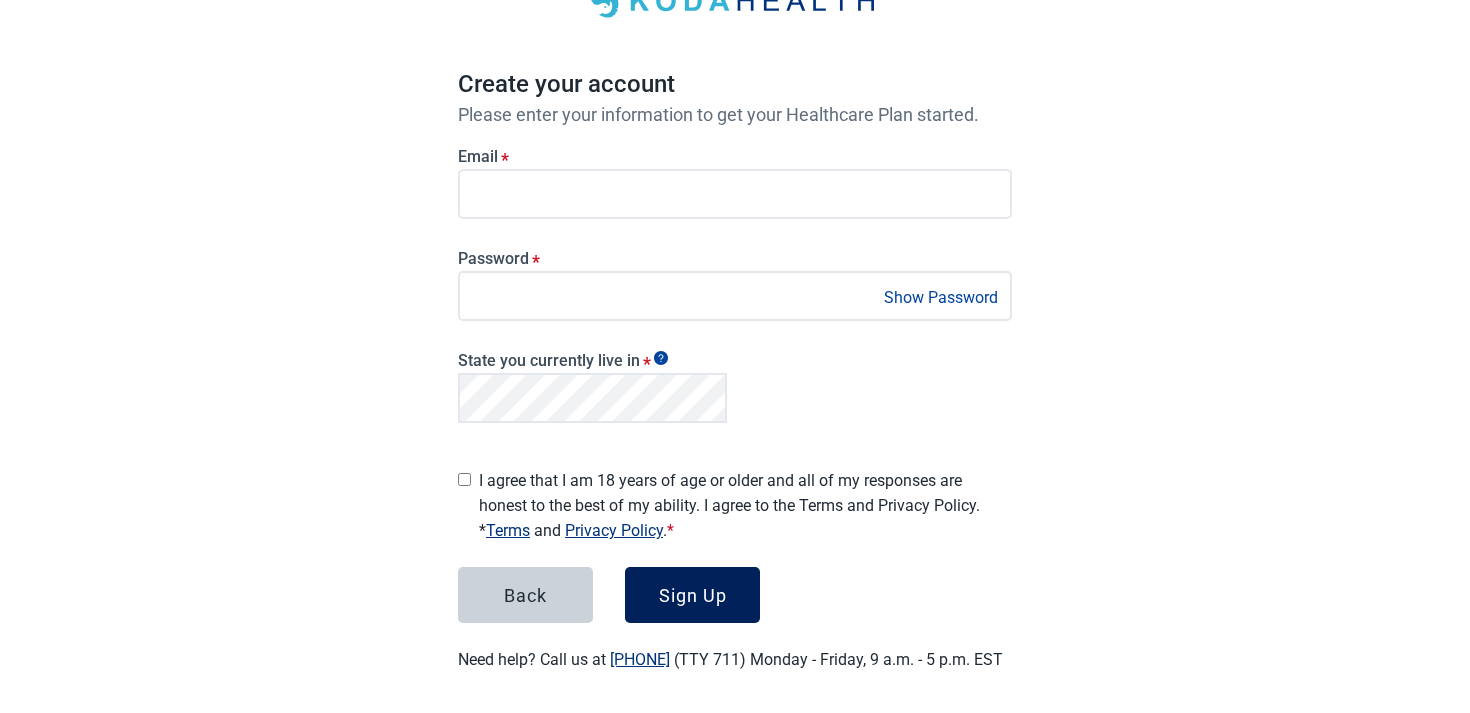 click on "Sign Up" at bounding box center (692, 595) 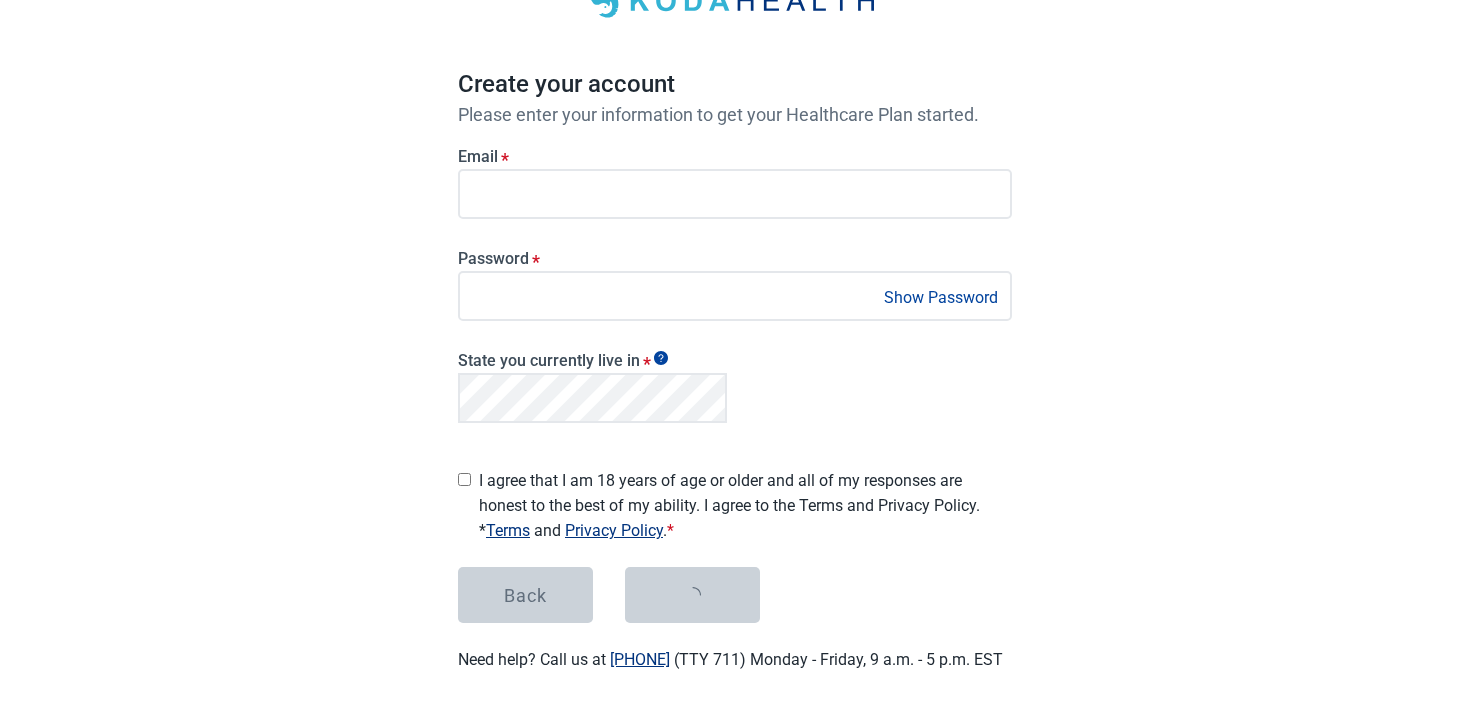 scroll, scrollTop: 0, scrollLeft: 0, axis: both 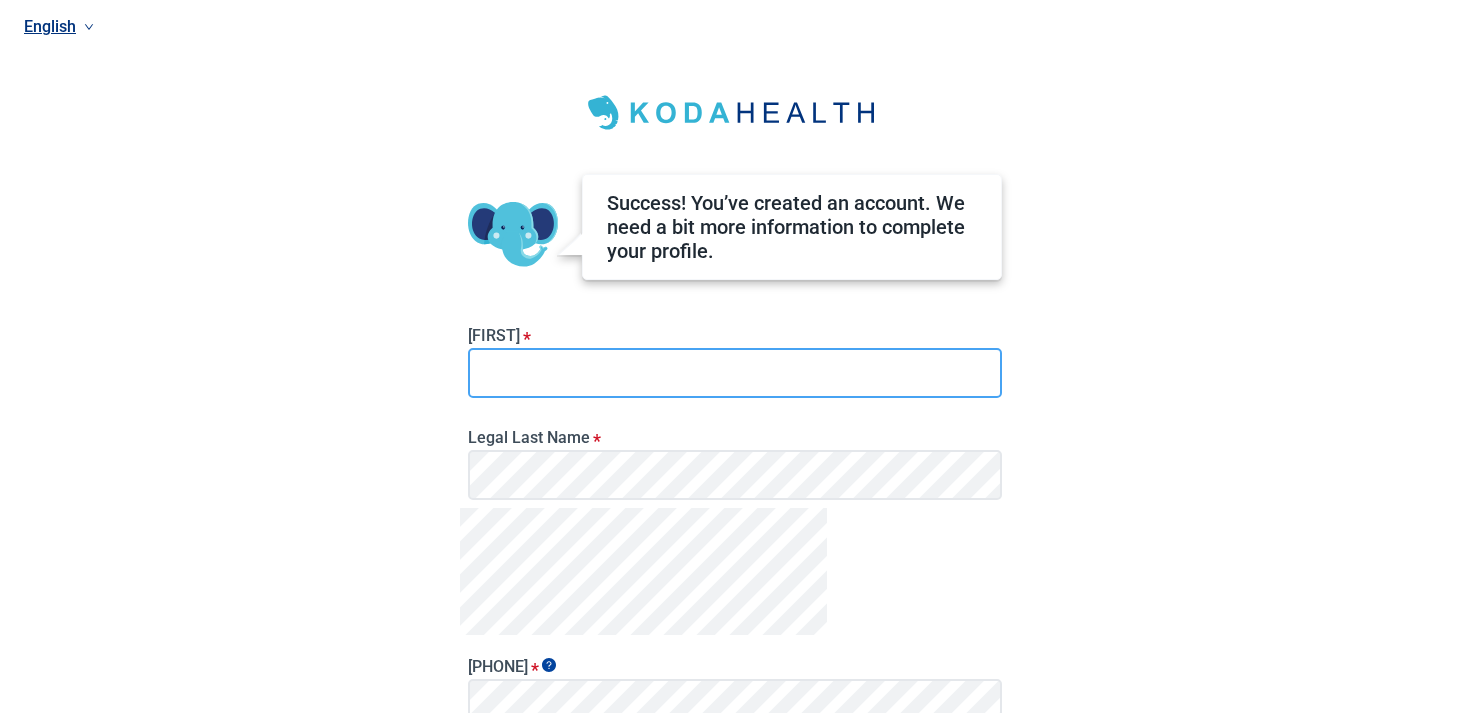 click on "Legal First Name *" at bounding box center [735, 373] 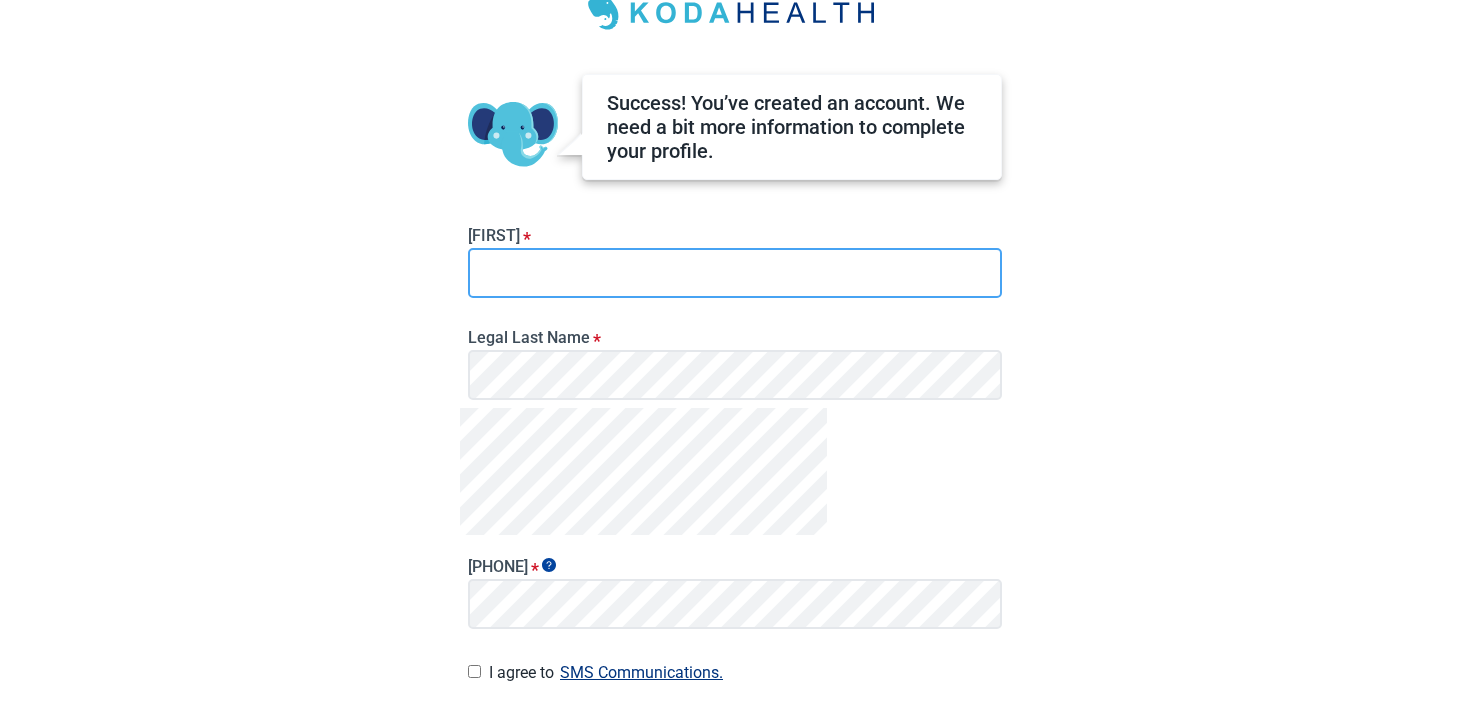 scroll, scrollTop: 107, scrollLeft: 0, axis: vertical 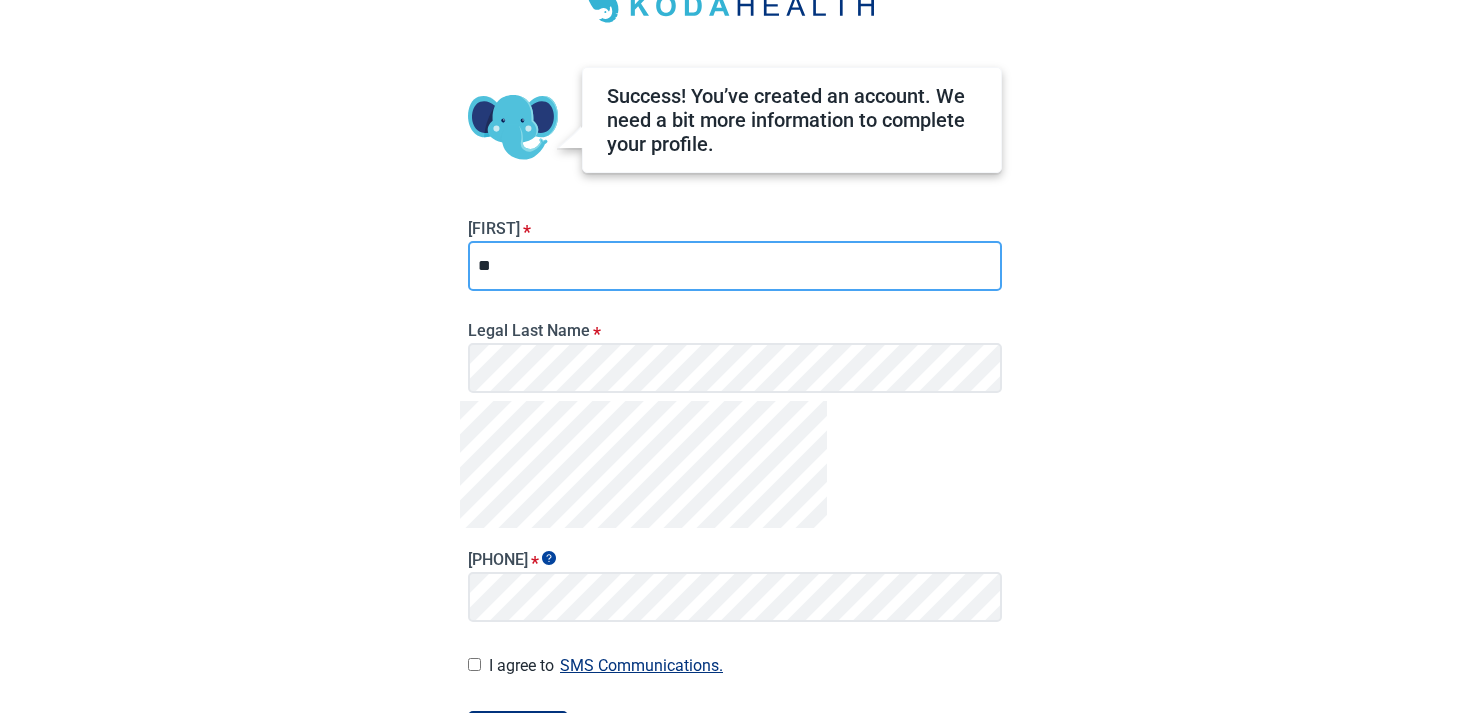 type on "*" 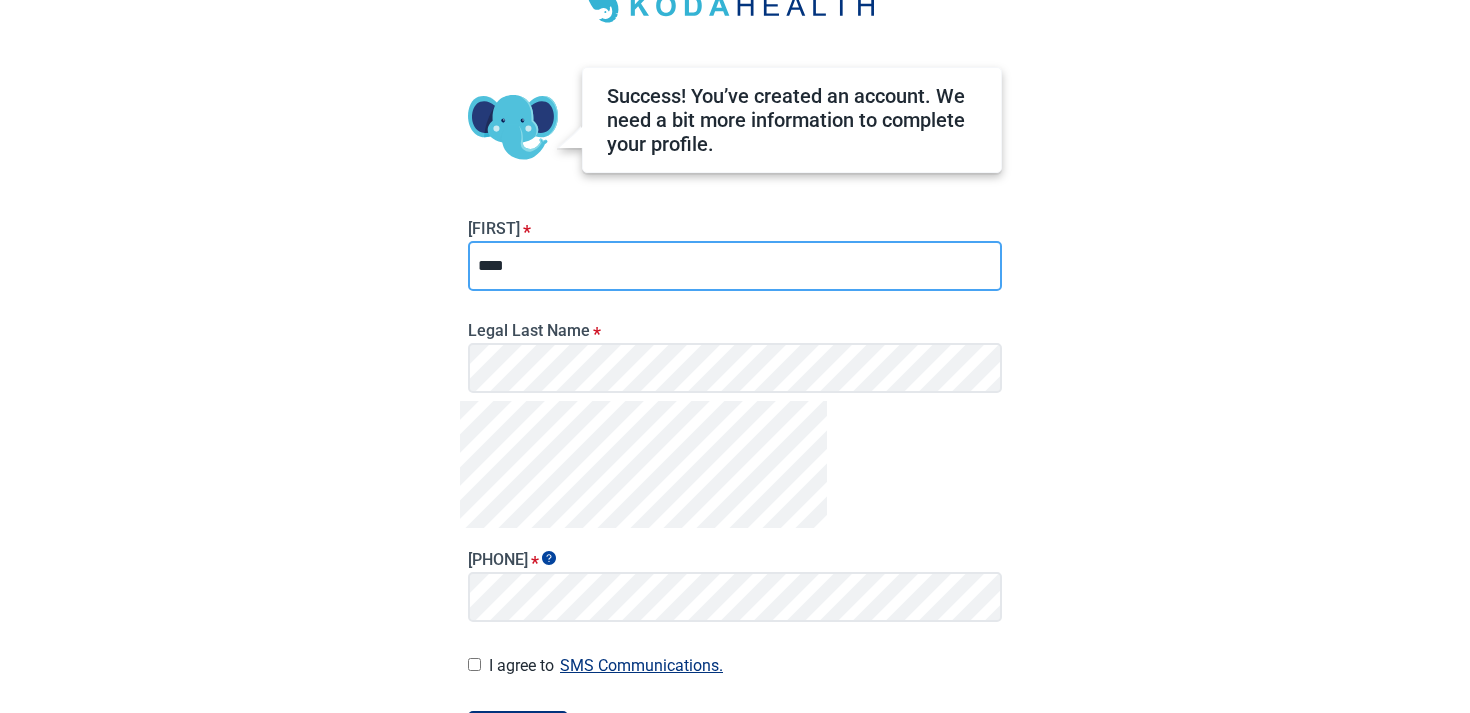 type on "****" 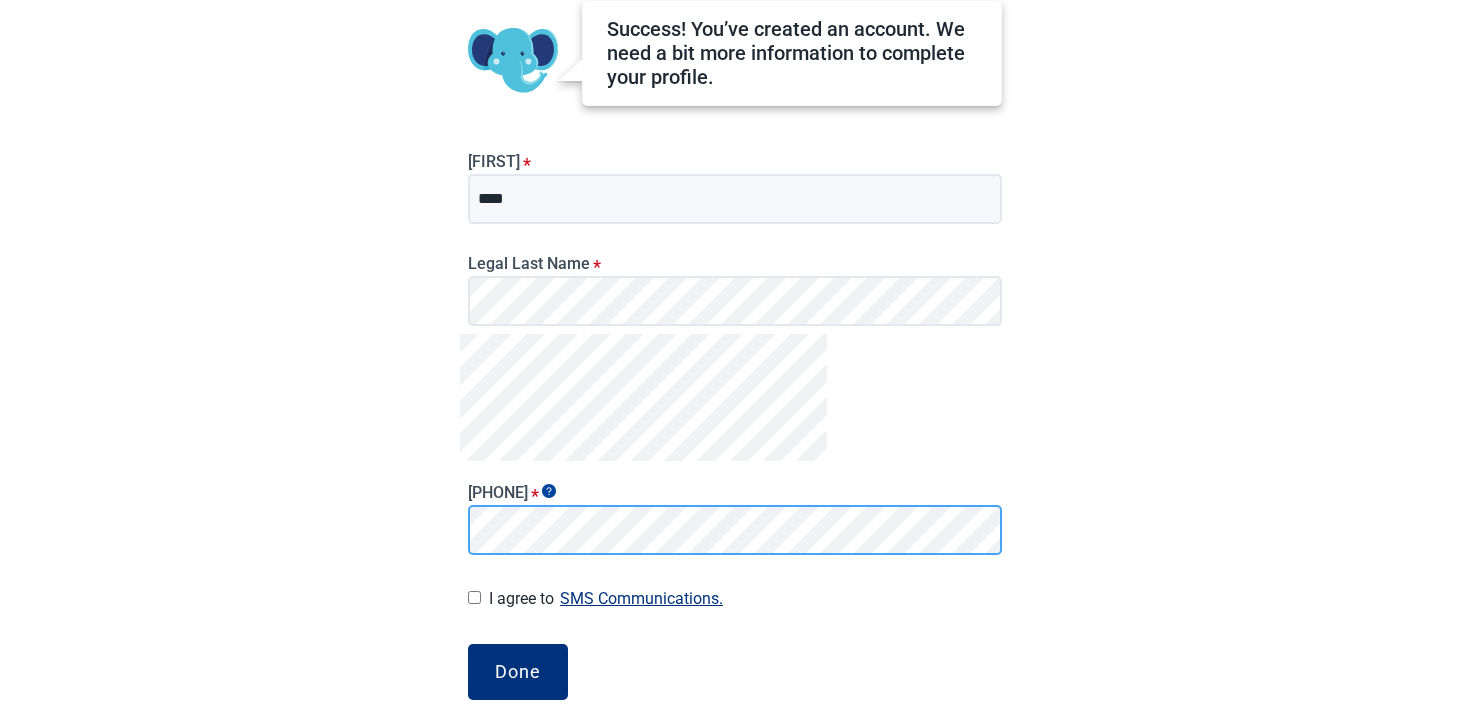 scroll, scrollTop: 259, scrollLeft: 0, axis: vertical 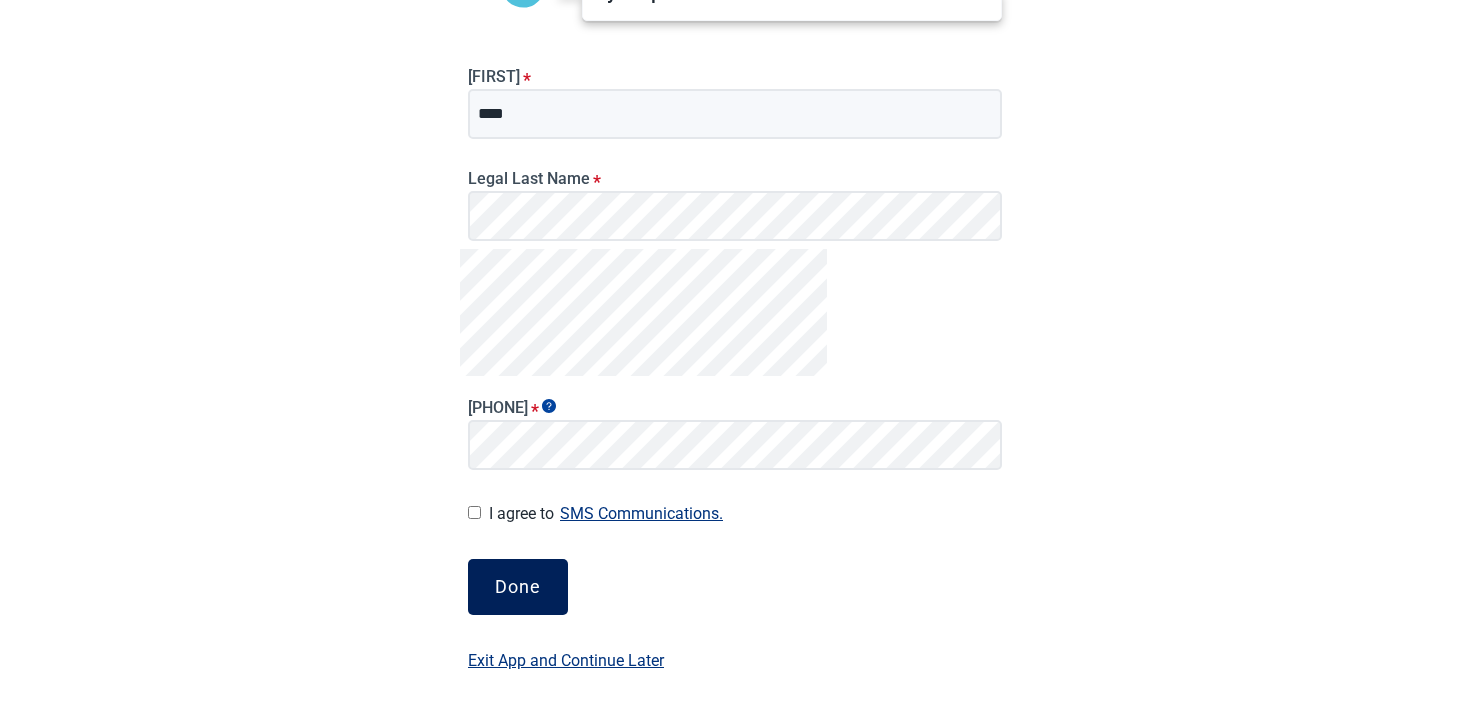 click on "Done" at bounding box center (518, 587) 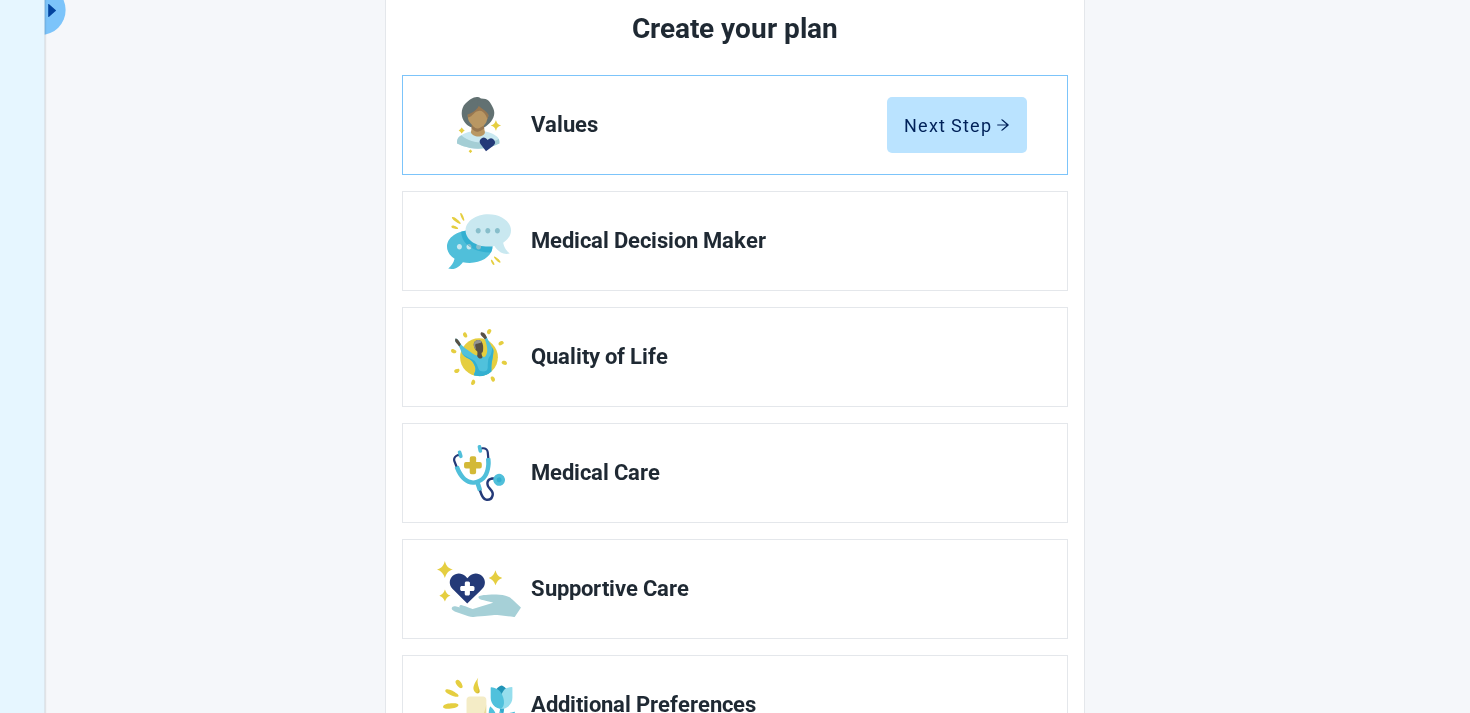 scroll, scrollTop: 0, scrollLeft: 0, axis: both 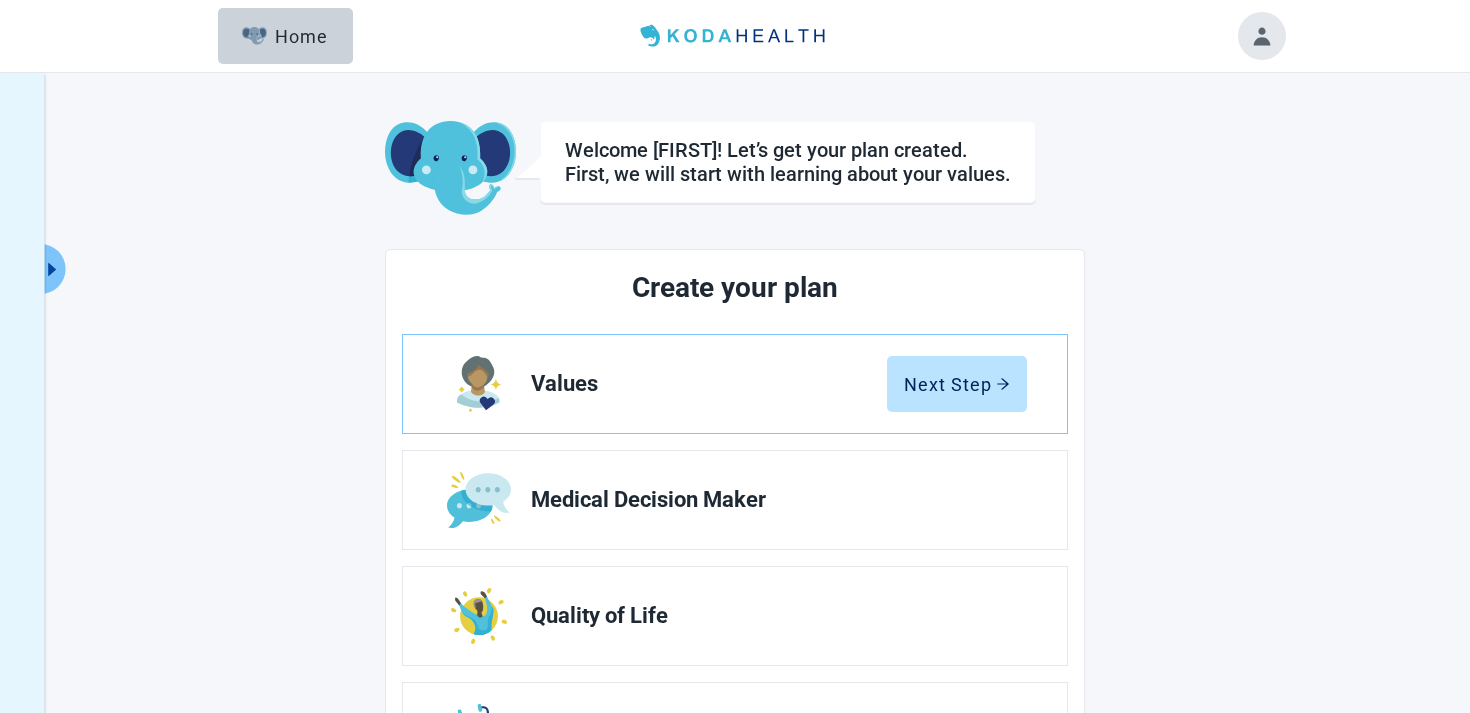 click at bounding box center (1262, 36) 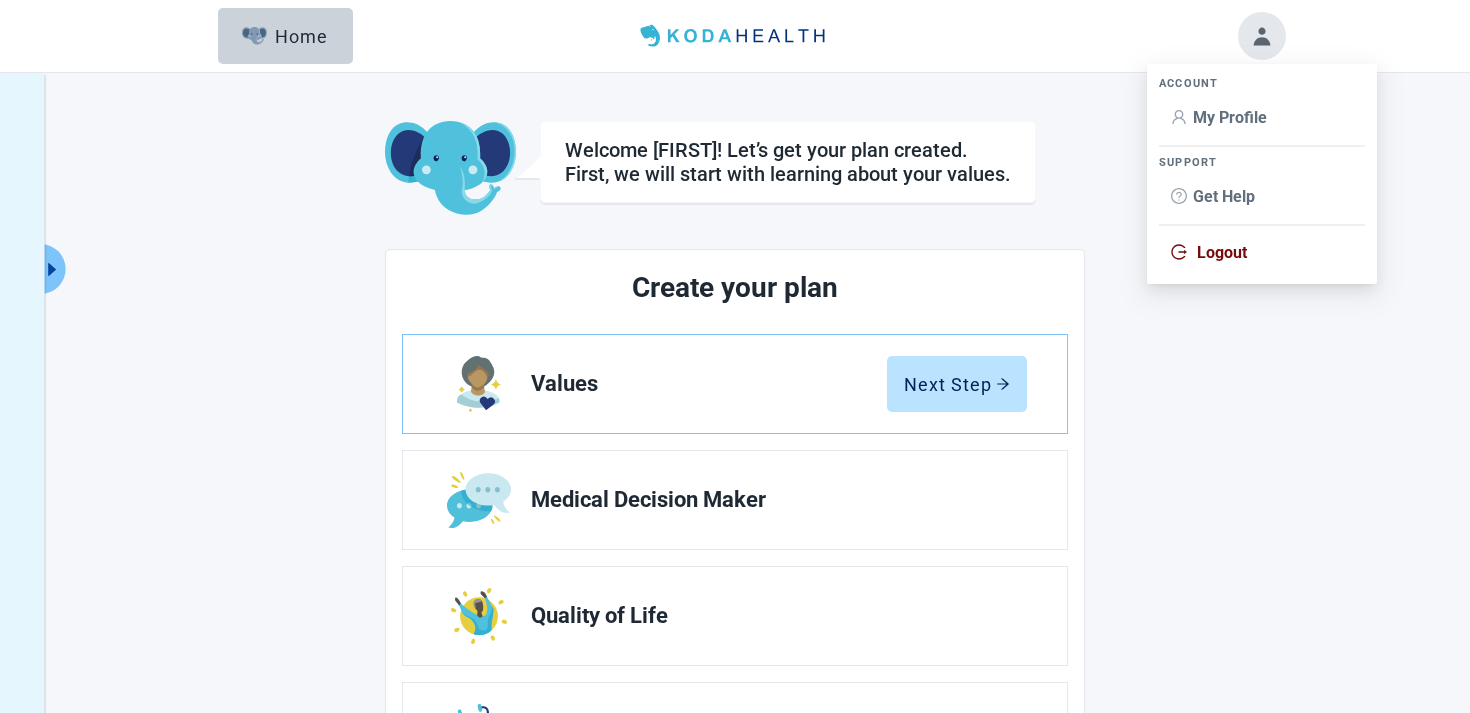 click on "Logout" at bounding box center (1262, 253) 